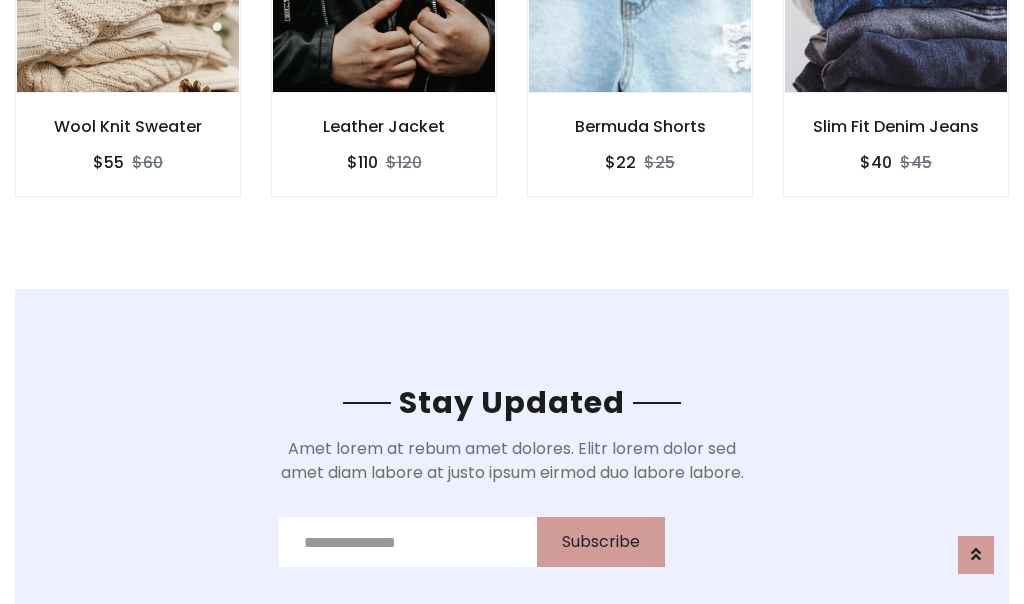scroll, scrollTop: 3012, scrollLeft: 0, axis: vertical 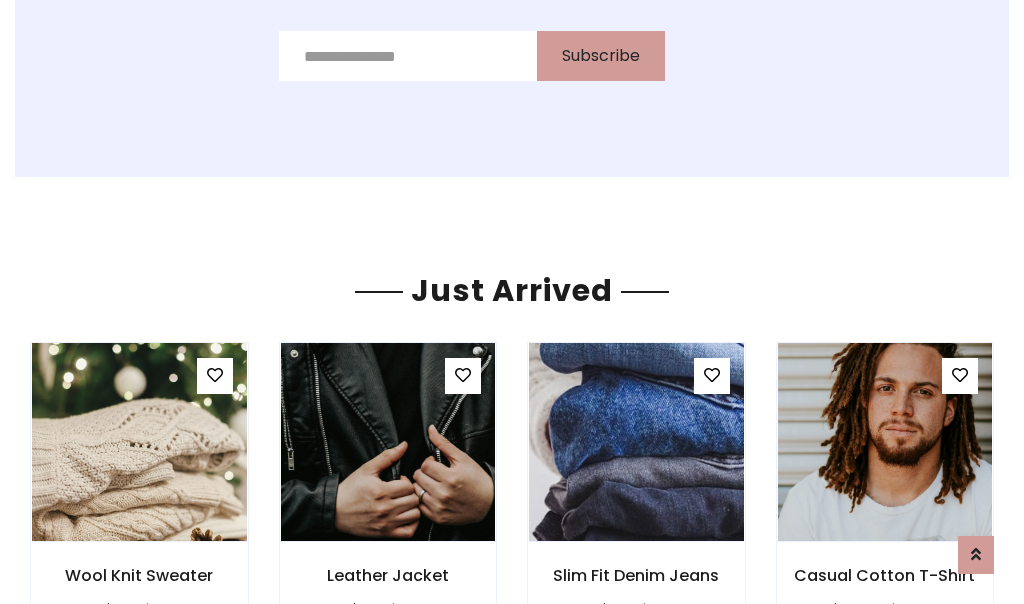 click on "Bermuda Shorts
$22
$25" at bounding box center [640, -428] 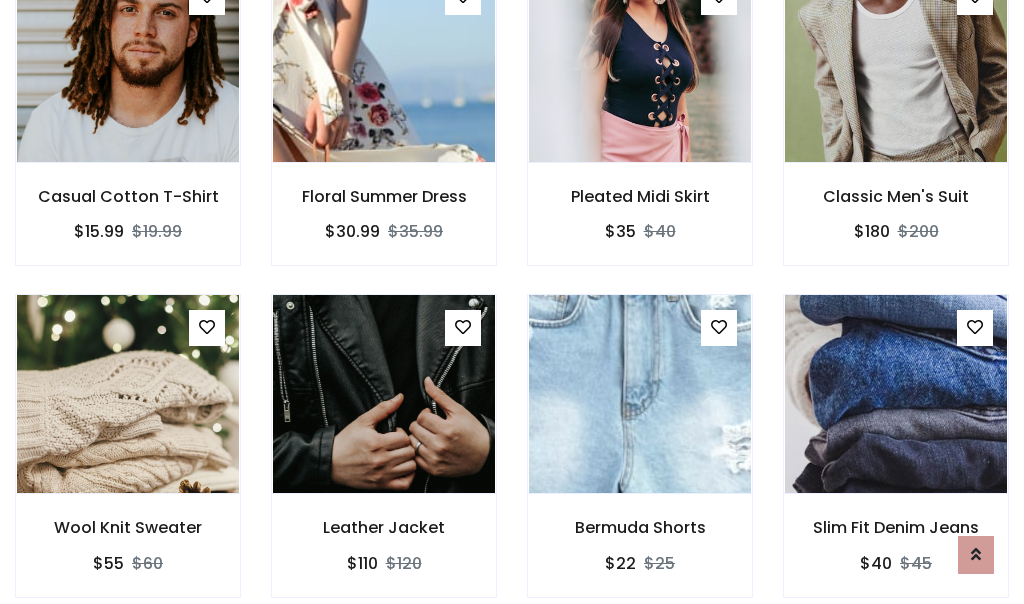 click on "Bermuda Shorts
$22
$25" at bounding box center (640, 459) 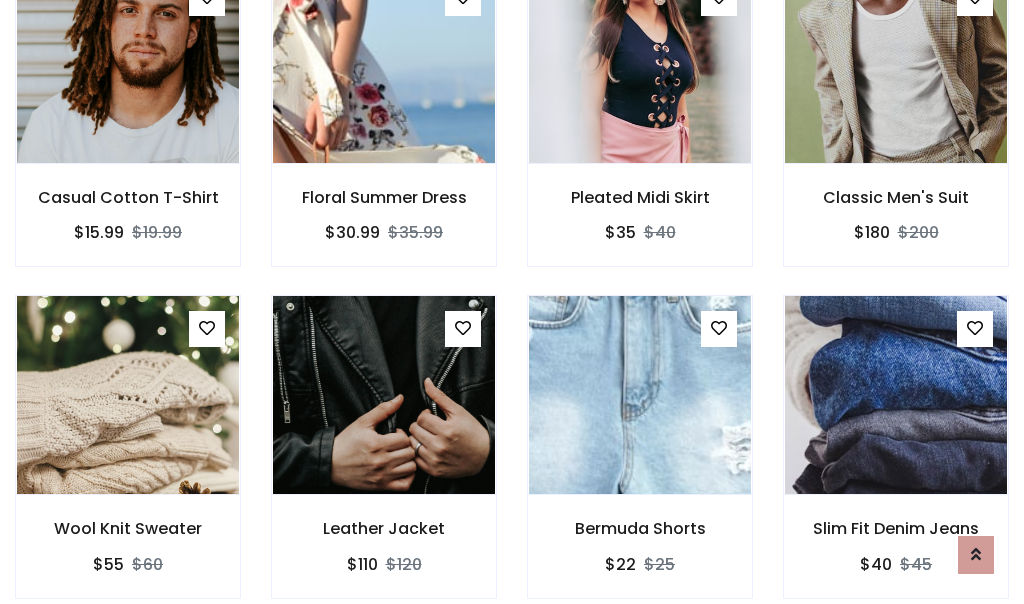 click on "Bermuda Shorts
$22
$25" at bounding box center [640, 460] 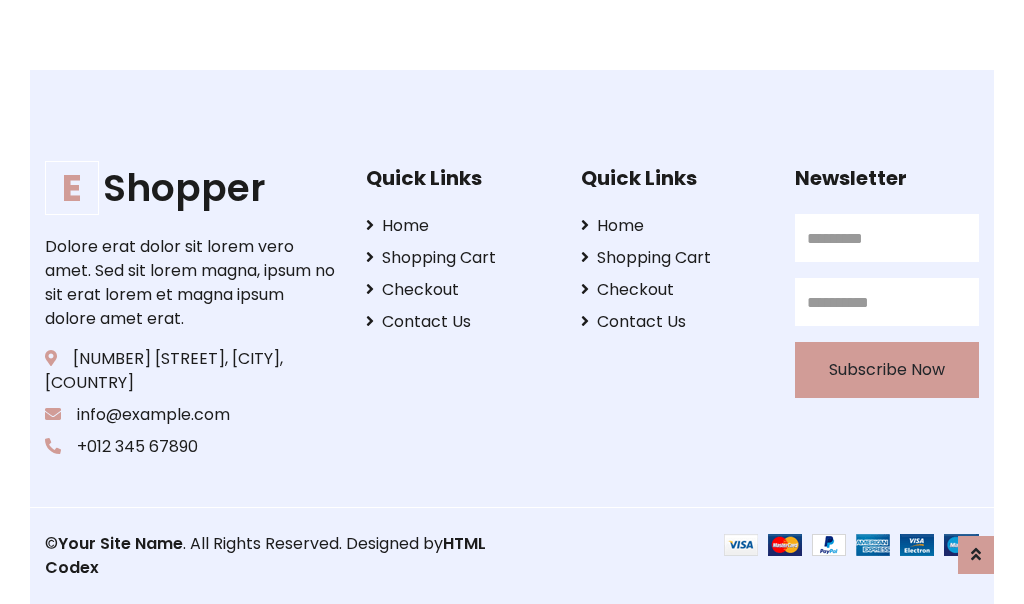 scroll, scrollTop: 3807, scrollLeft: 0, axis: vertical 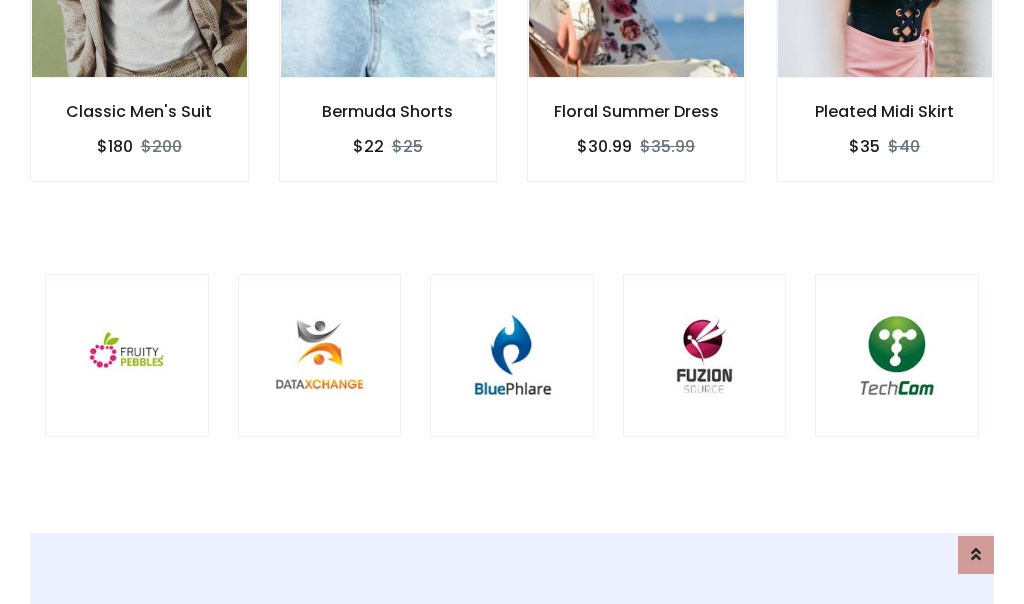 click at bounding box center [512, 356] 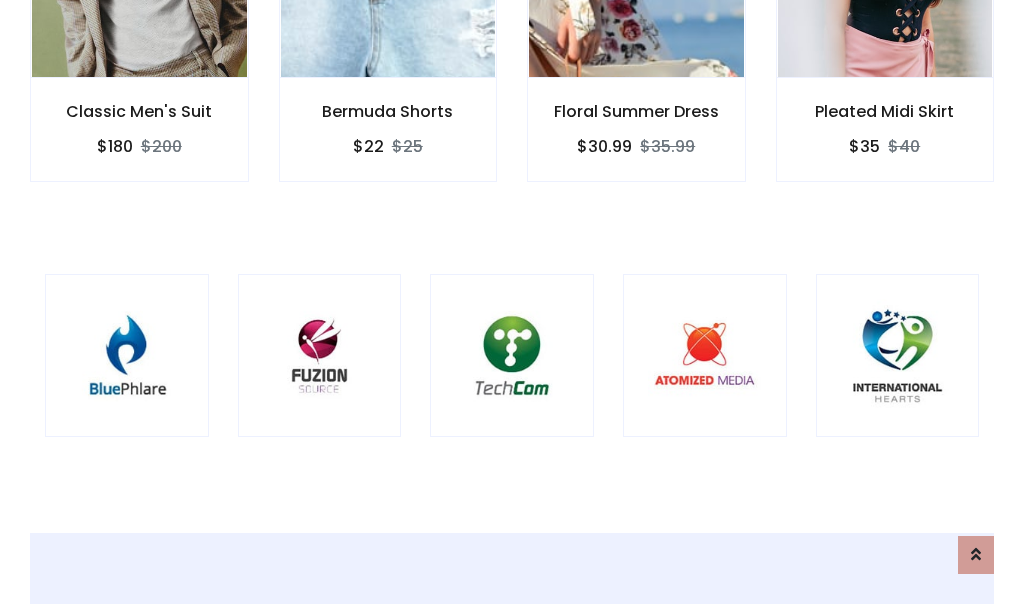 click at bounding box center (512, 356) 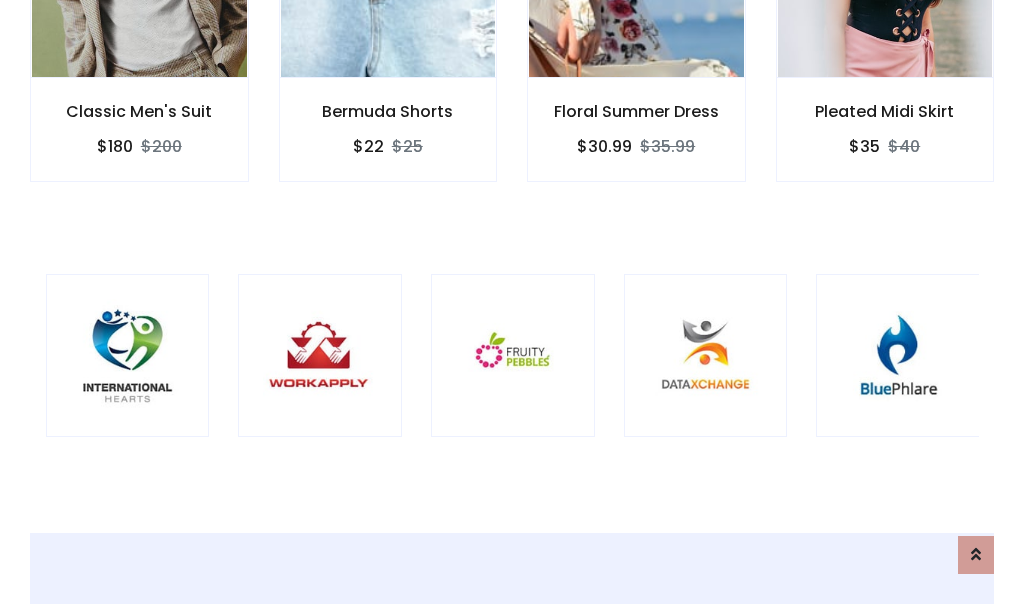 click at bounding box center [513, 356] 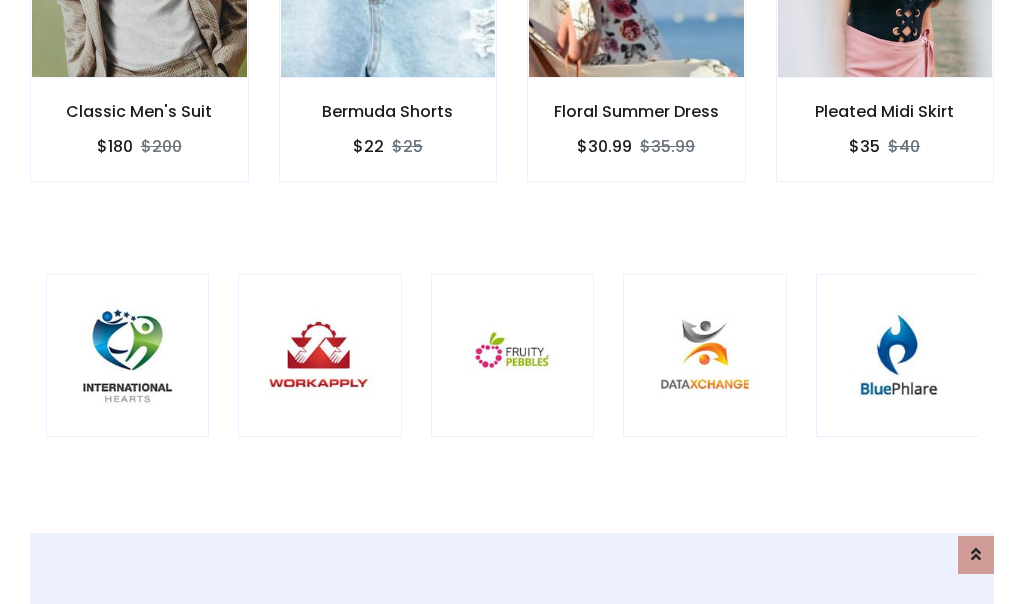 click at bounding box center (513, 356) 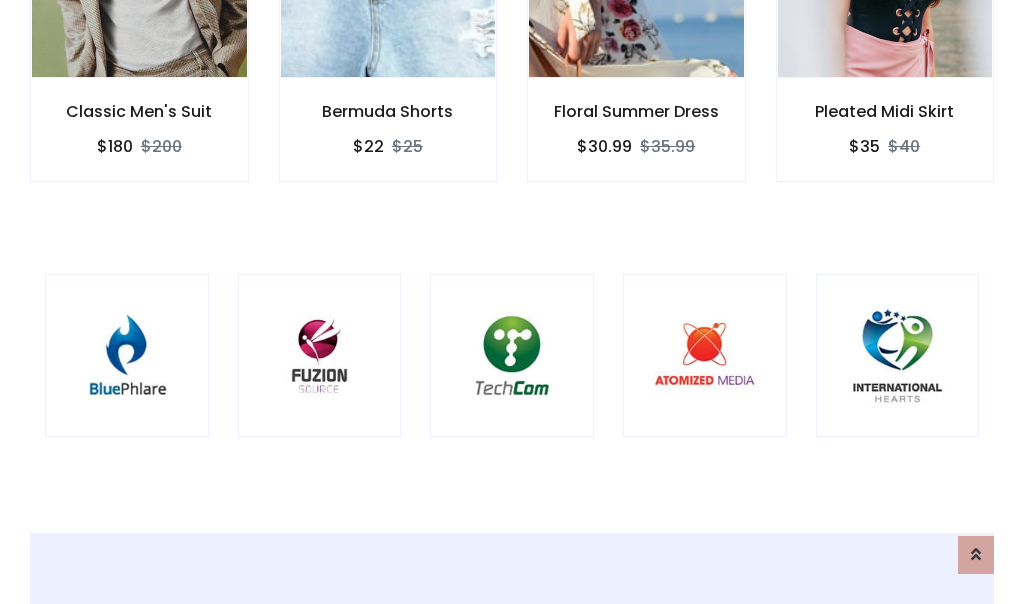 scroll, scrollTop: 0, scrollLeft: 0, axis: both 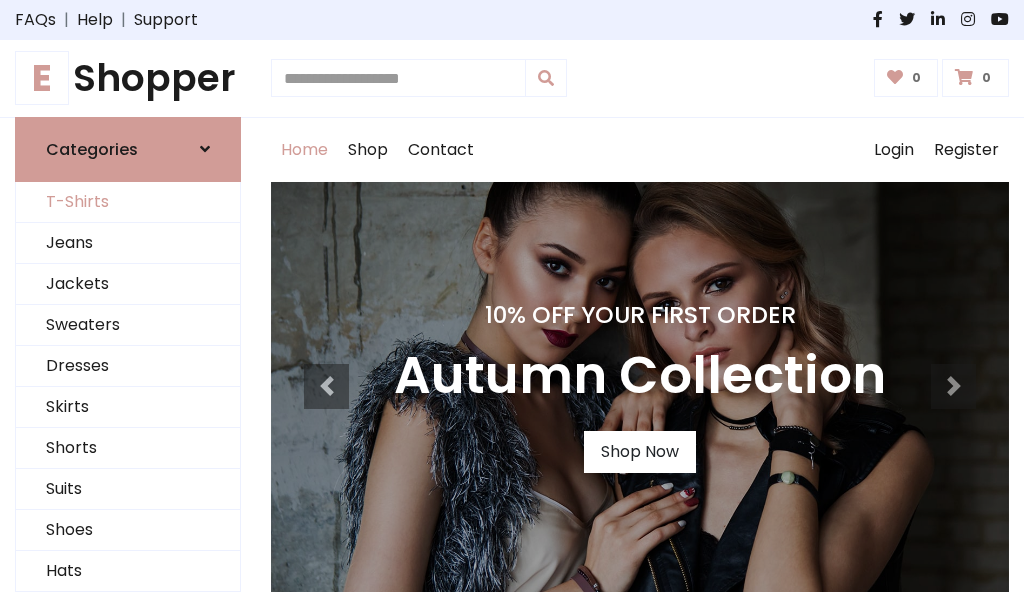 click on "T-Shirts" at bounding box center [128, 202] 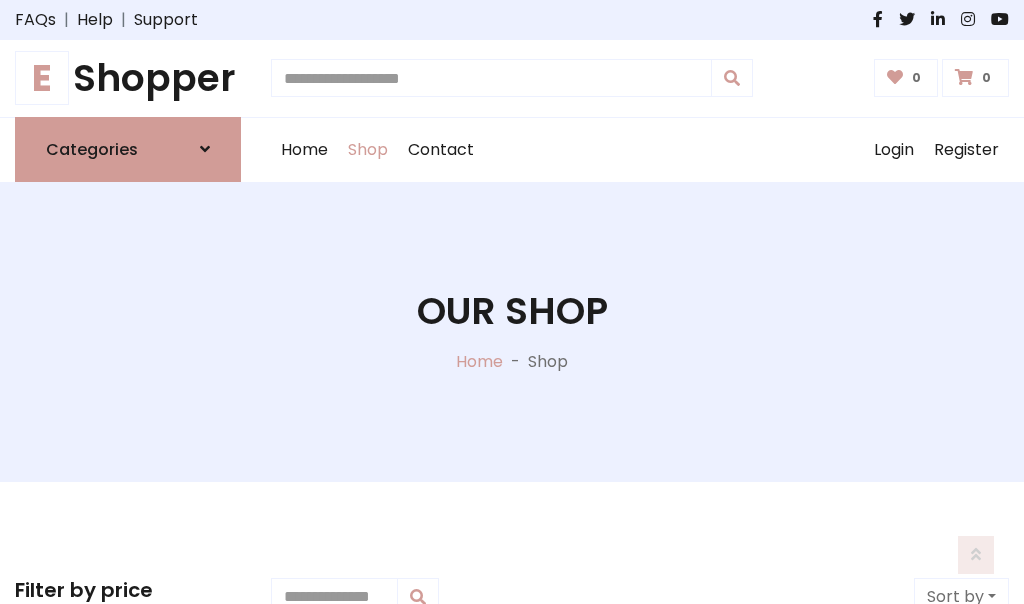 scroll, scrollTop: 802, scrollLeft: 0, axis: vertical 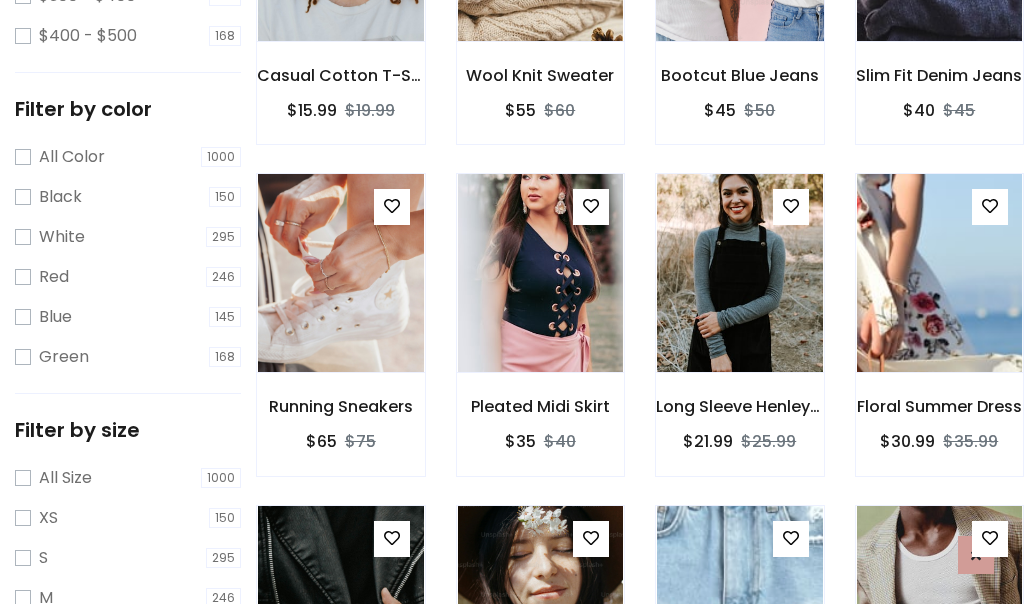 click at bounding box center (739, -58) 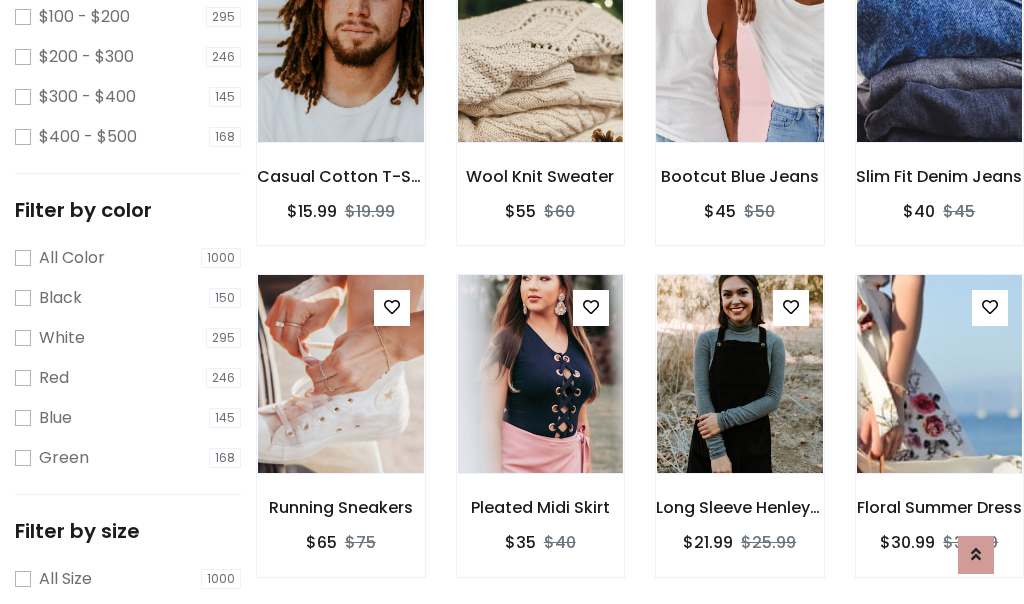 scroll, scrollTop: 101, scrollLeft: 0, axis: vertical 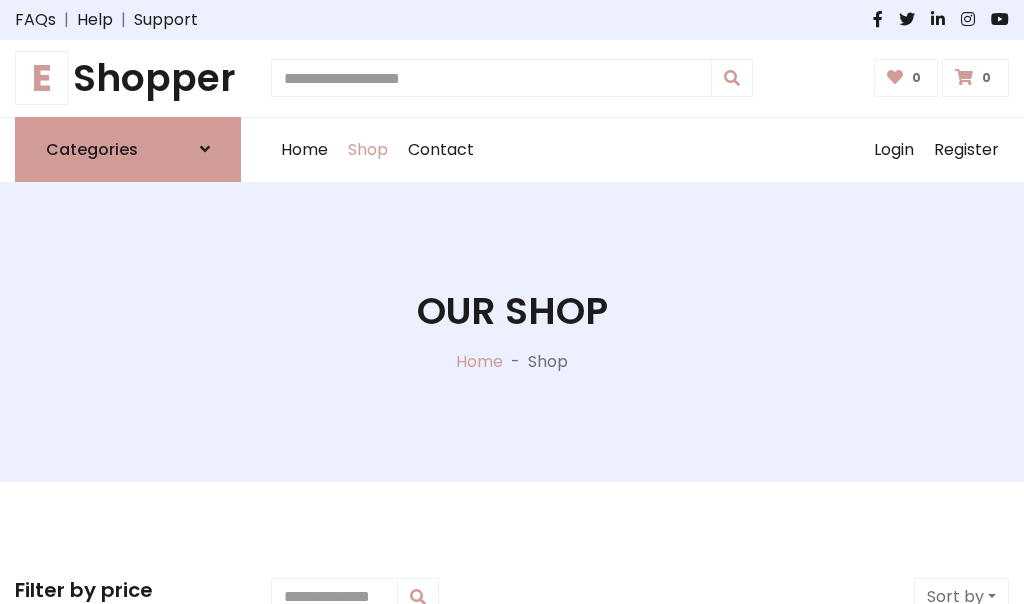 click on "E Shopper" at bounding box center (128, 78) 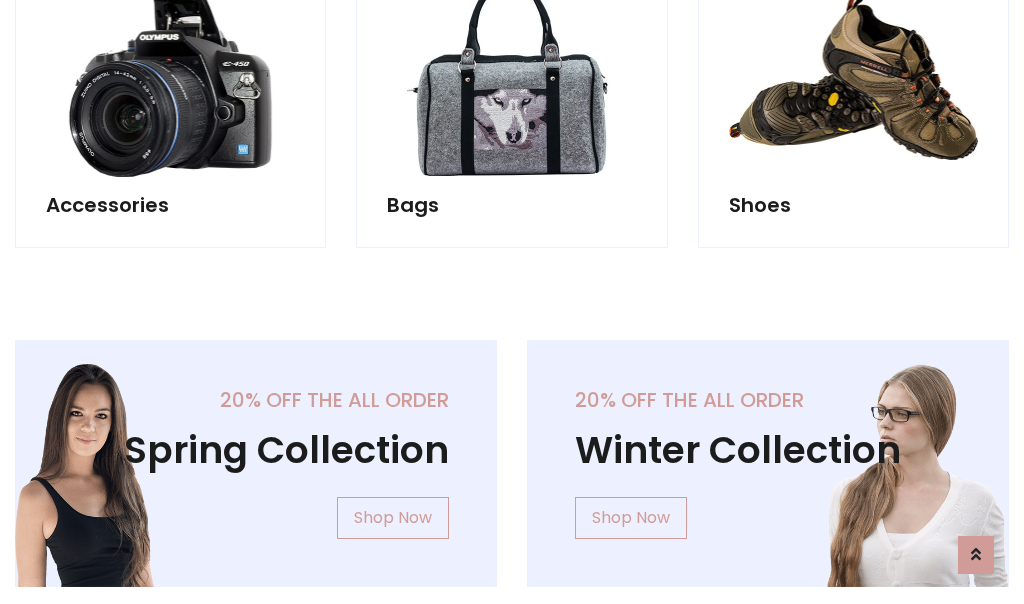 scroll, scrollTop: 1943, scrollLeft: 0, axis: vertical 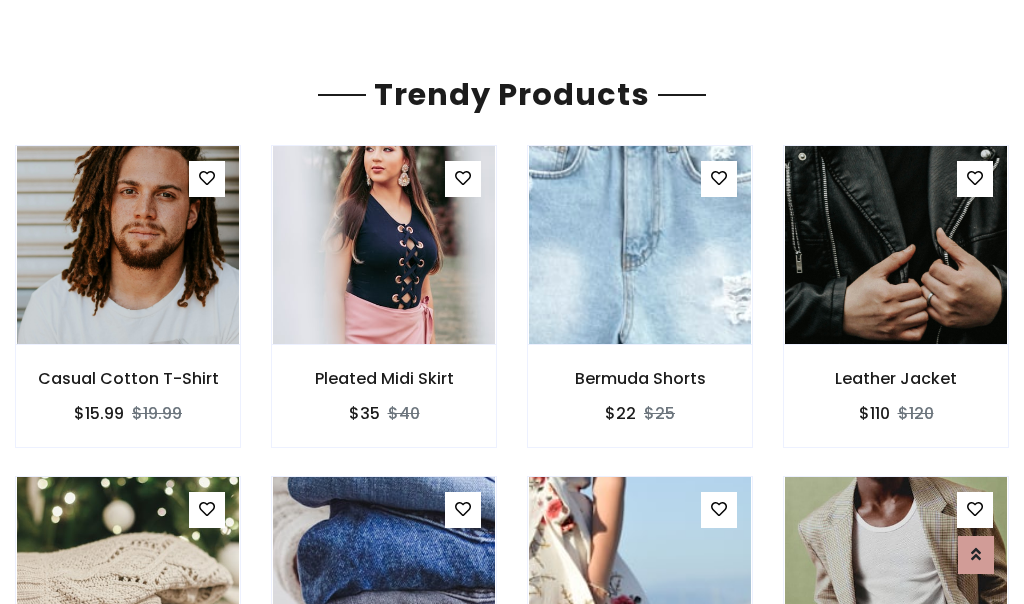 click on "Shop" at bounding box center [368, -1793] 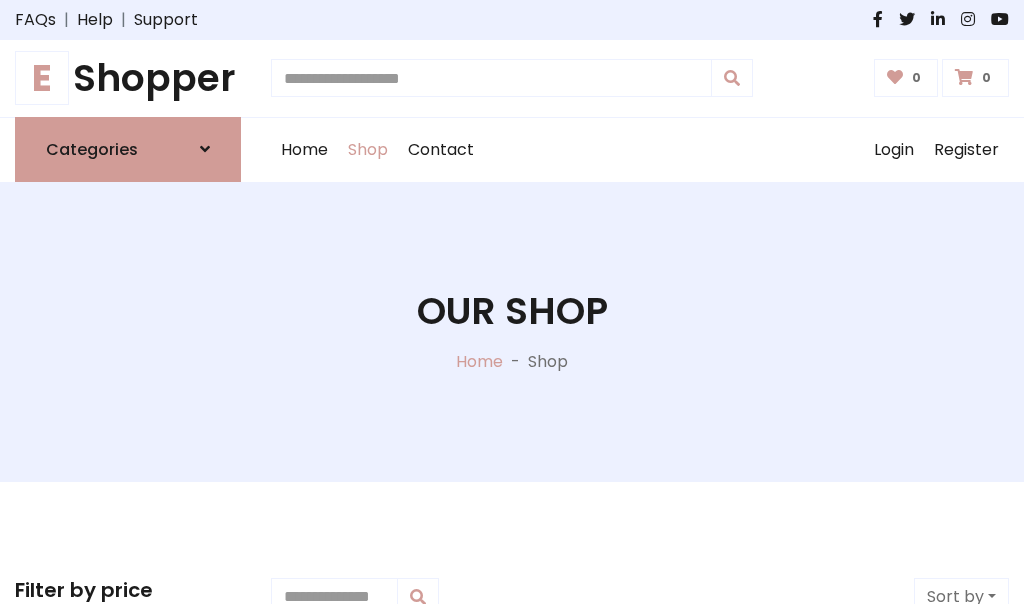 scroll, scrollTop: 0, scrollLeft: 0, axis: both 